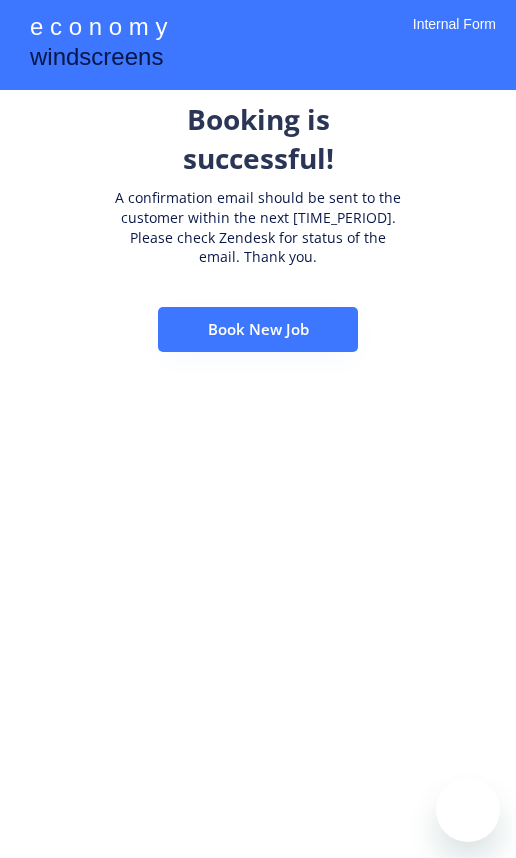 scroll, scrollTop: 0, scrollLeft: 0, axis: both 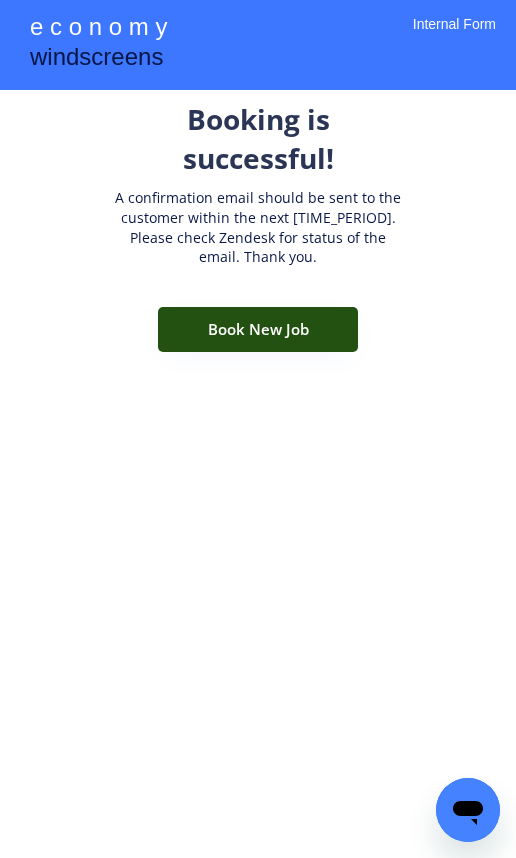 click on "Book New Job" at bounding box center (258, 329) 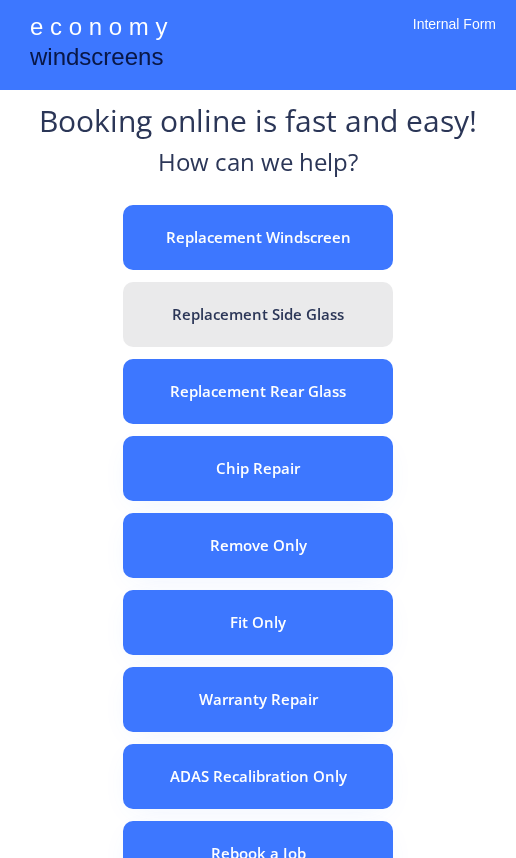 scroll, scrollTop: 0, scrollLeft: 0, axis: both 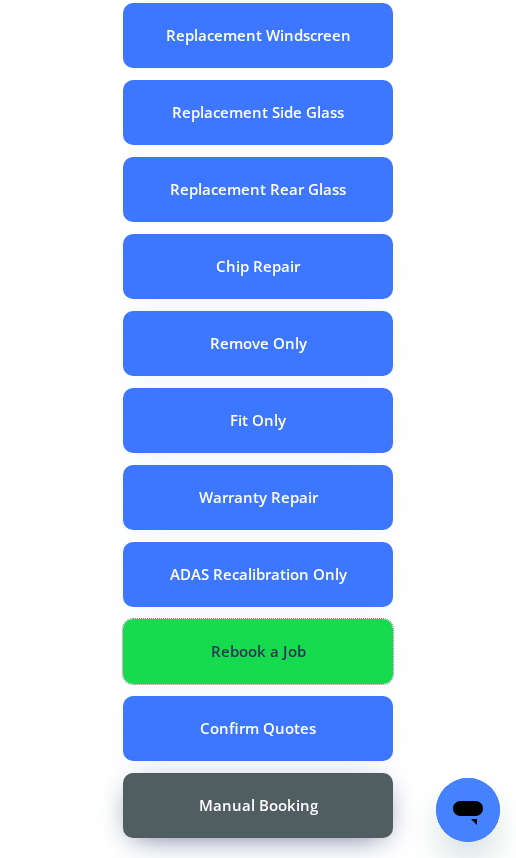 click on "Rebook a Job" at bounding box center [258, 651] 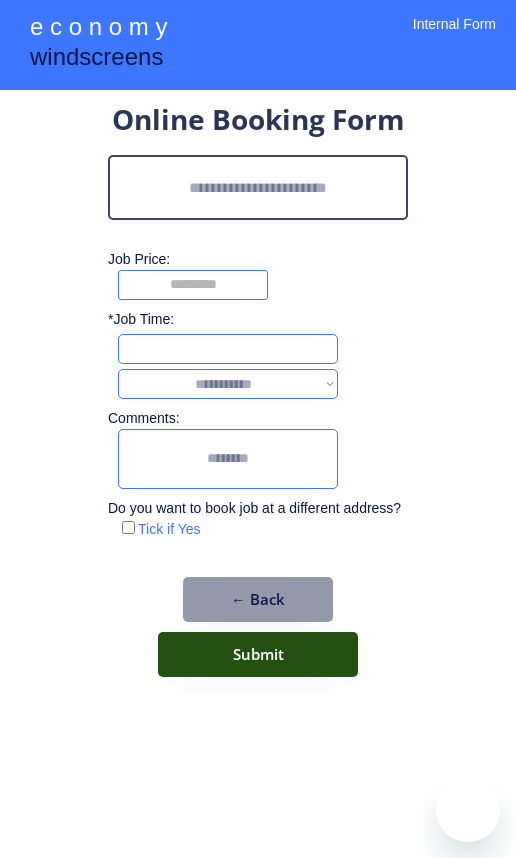 scroll, scrollTop: 0, scrollLeft: 0, axis: both 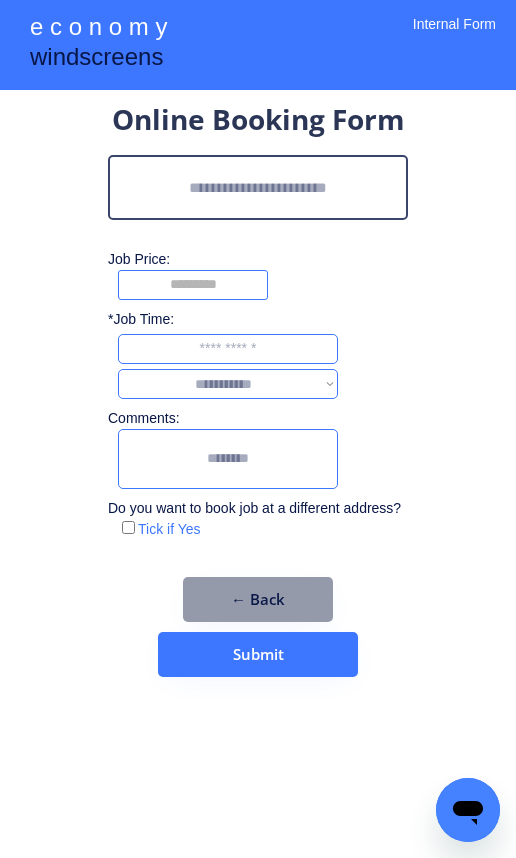 click at bounding box center (258, 187) 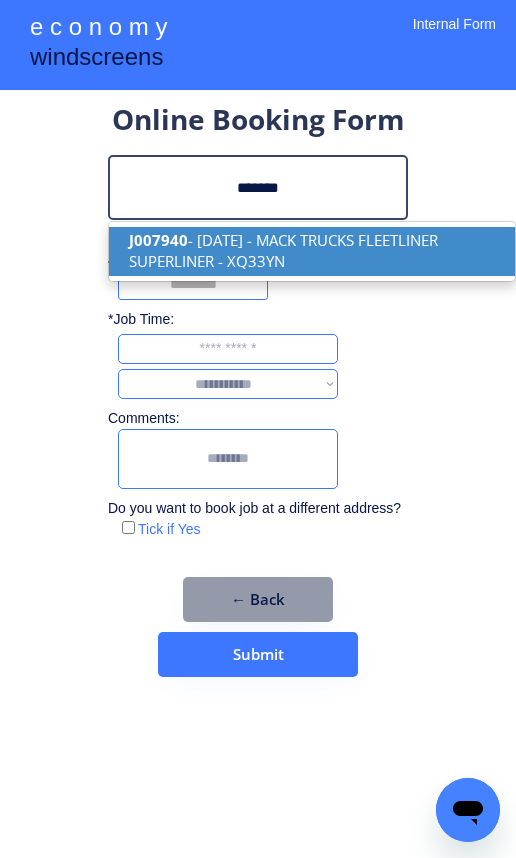 click on "J007940  - 06/08/2025 - MACK TRUCKS FLEETLINER SUPERLINER - XQ33YN" at bounding box center [312, 251] 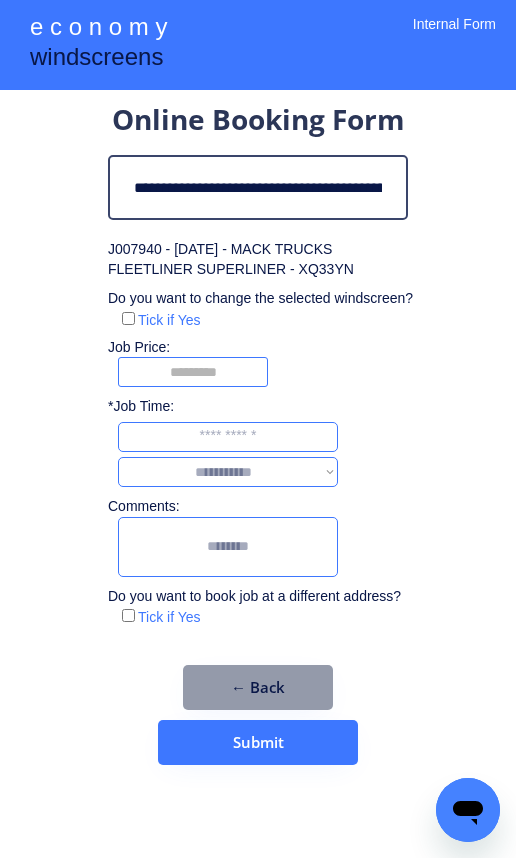 type on "**********" 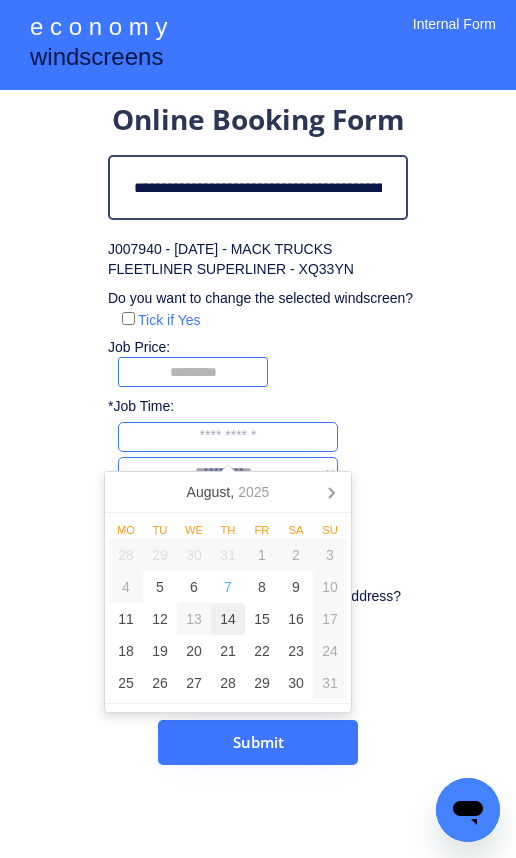 click on "14" at bounding box center [228, 619] 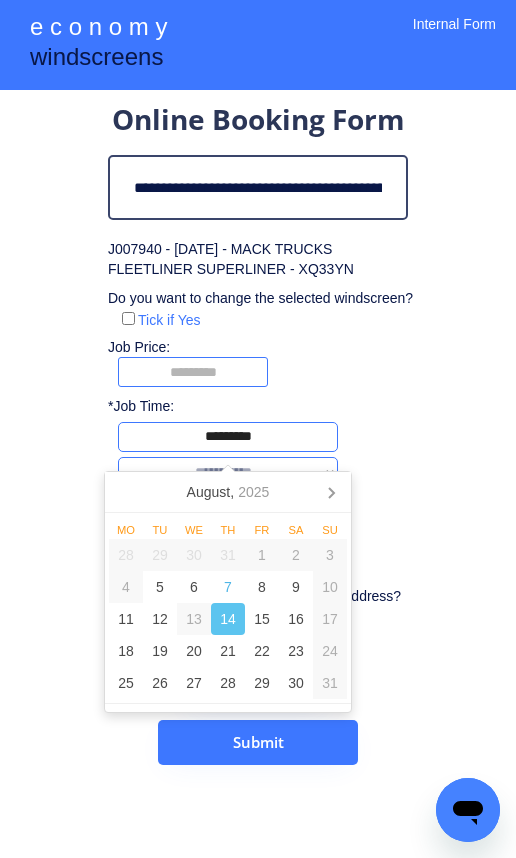 click on "*********" at bounding box center (228, 437) 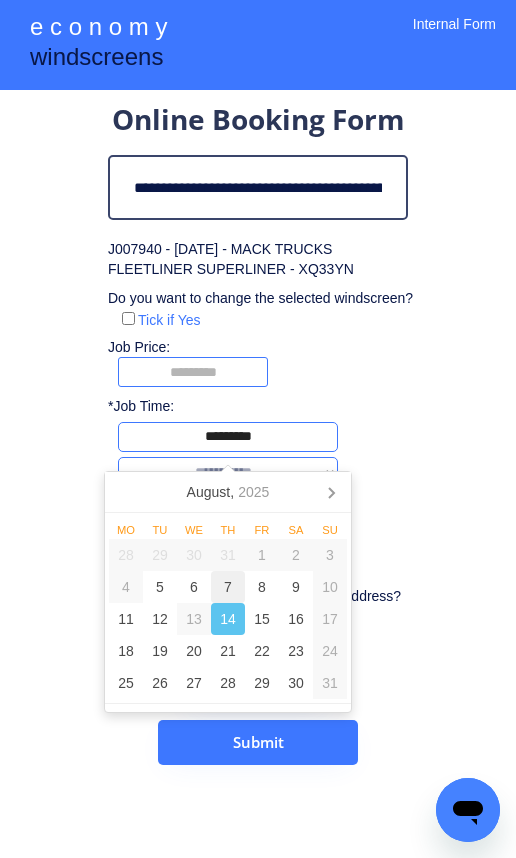 click on "7" at bounding box center (228, 587) 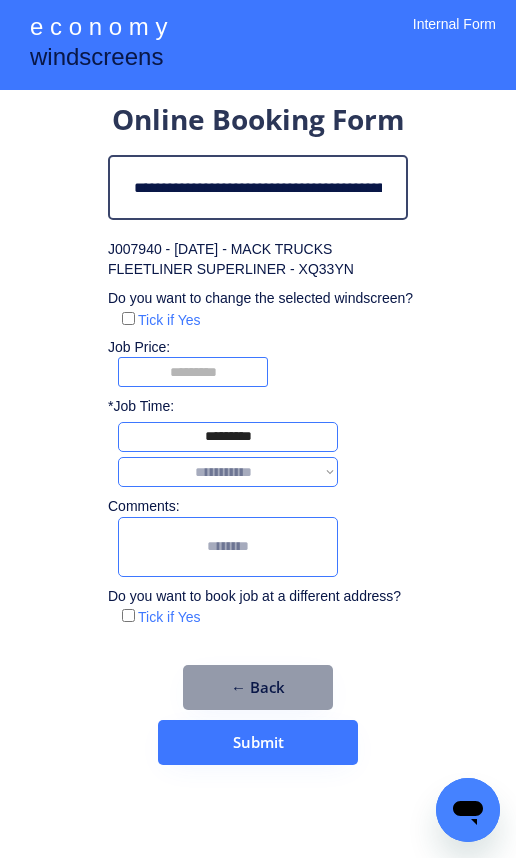 click on "**********" at bounding box center [228, 472] 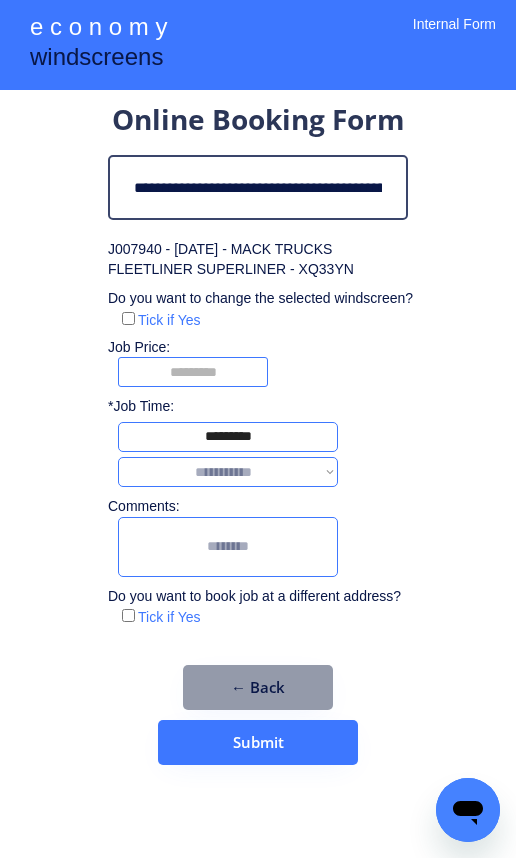 select on "*******" 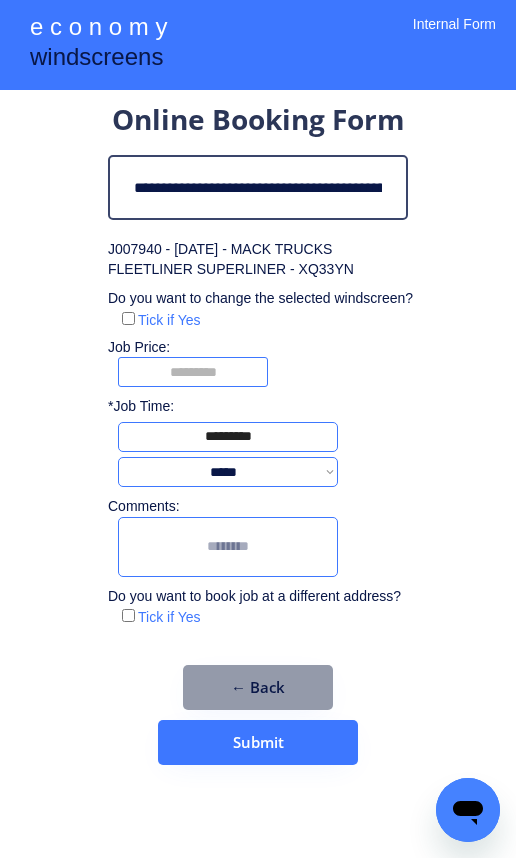 click at bounding box center (228, 547) 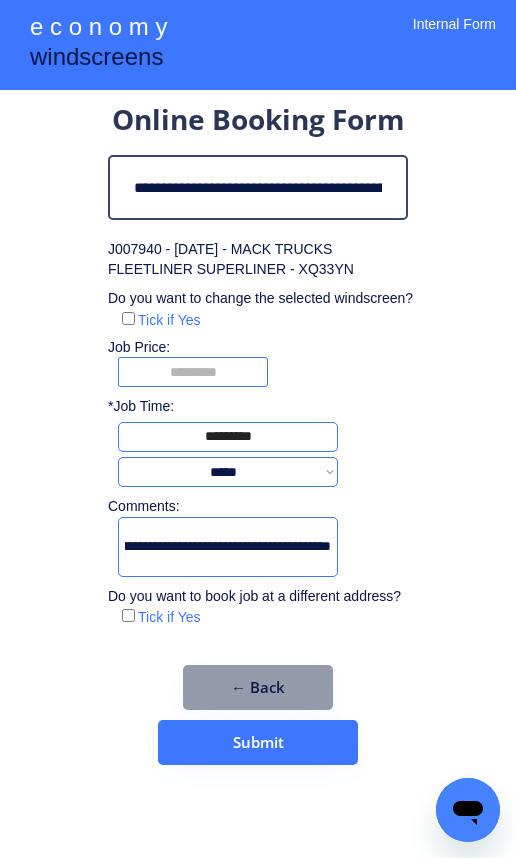scroll, scrollTop: 0, scrollLeft: 577, axis: horizontal 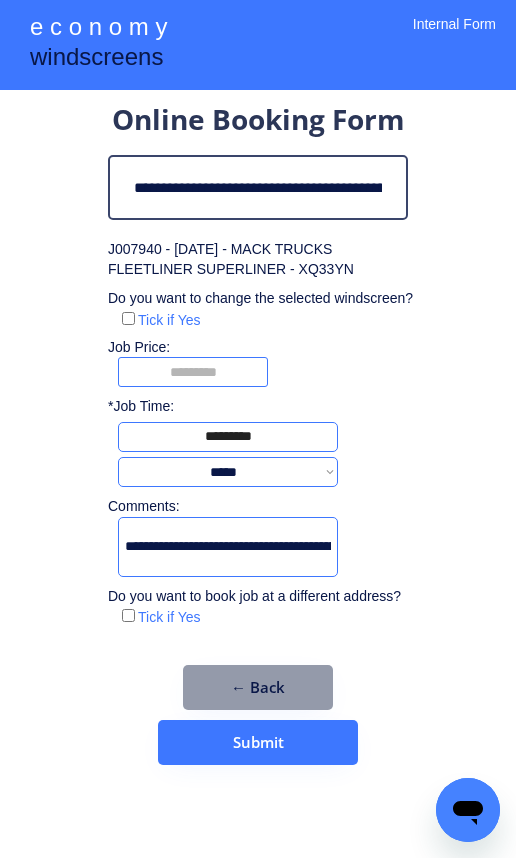 drag, startPoint x: 329, startPoint y: 547, endPoint x: 110, endPoint y: 527, distance: 219.91135 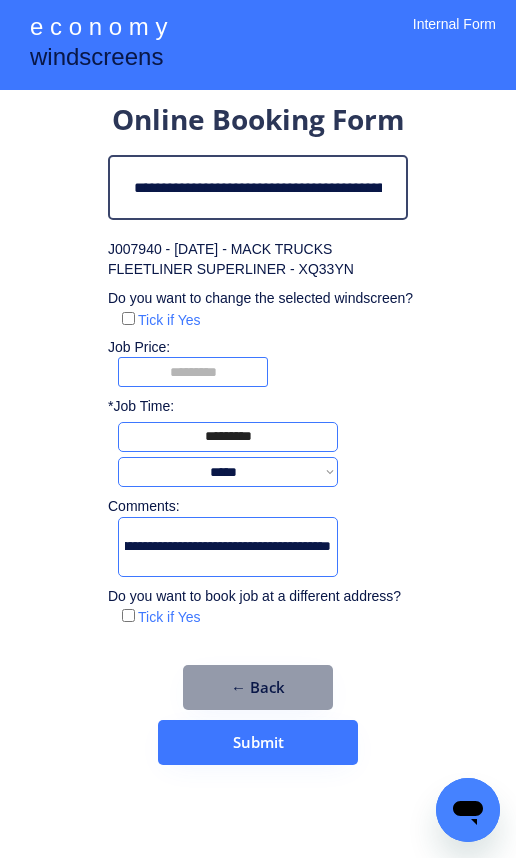 drag, startPoint x: 125, startPoint y: 543, endPoint x: 421, endPoint y: 542, distance: 296.00168 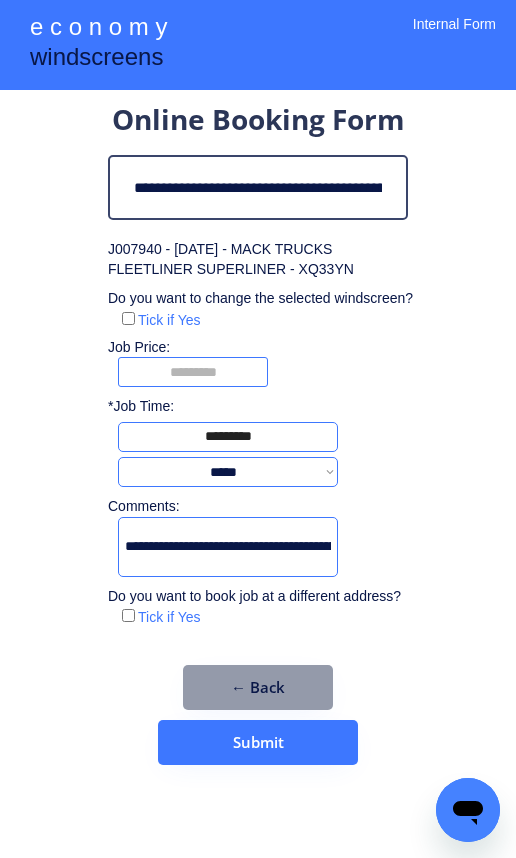 click on "**********" at bounding box center [258, 420] 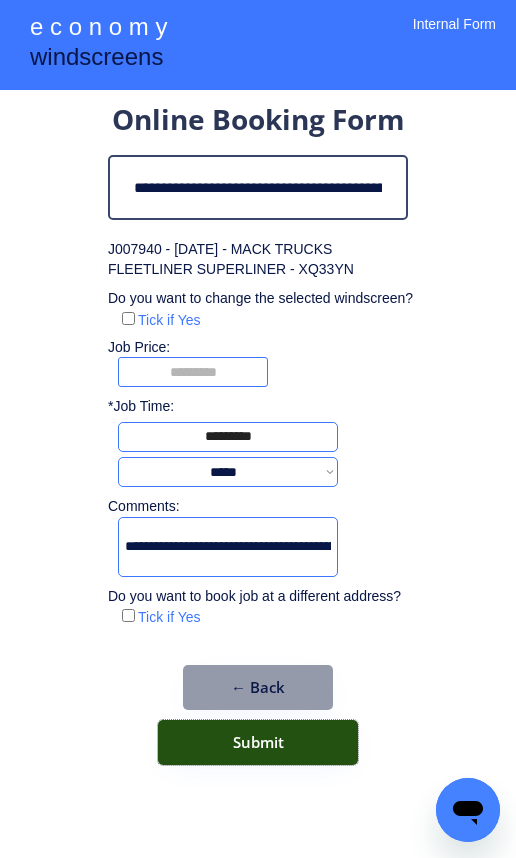 click on "Submit" at bounding box center [258, 742] 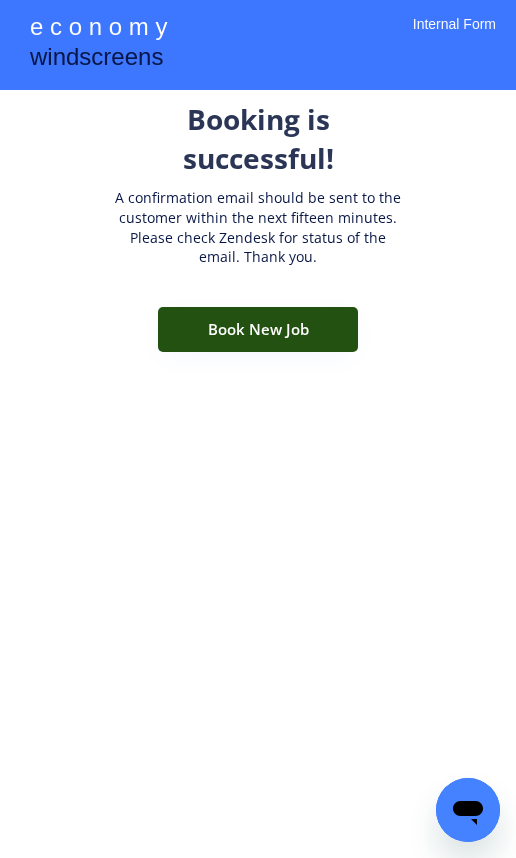 click on "Book New Job" at bounding box center (258, 329) 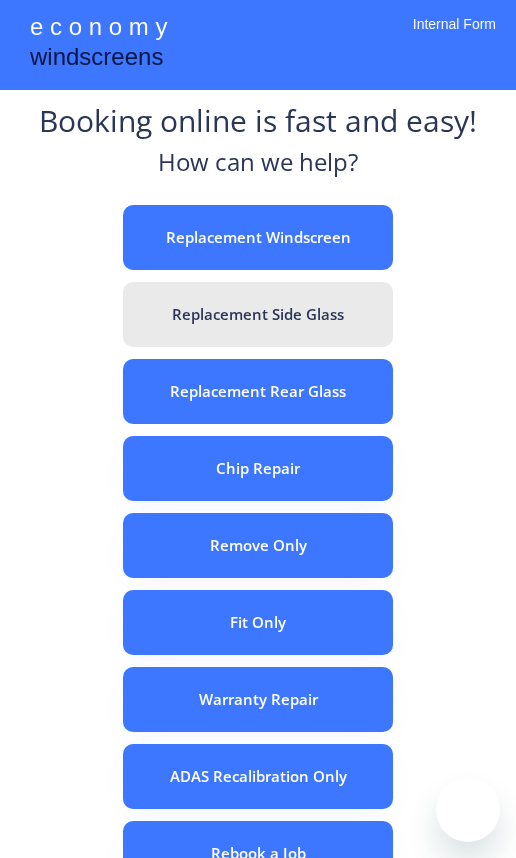 scroll, scrollTop: 0, scrollLeft: 0, axis: both 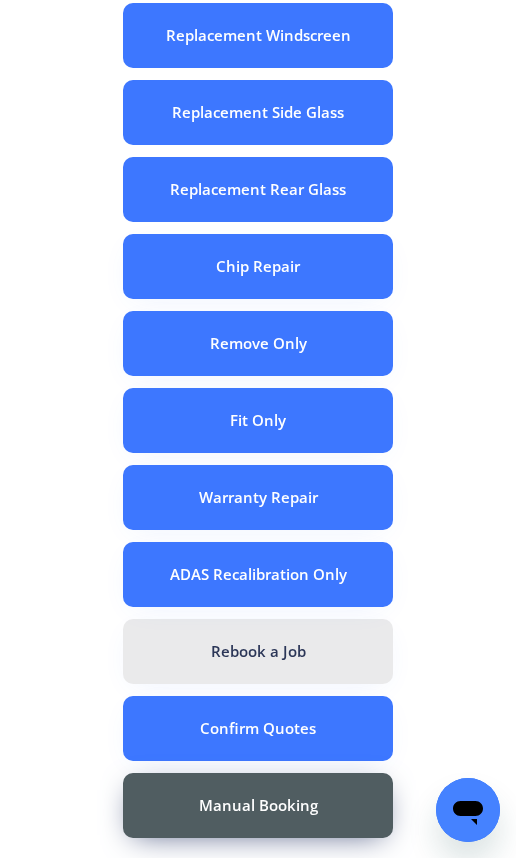 click on "Rebook a Job" at bounding box center (258, 651) 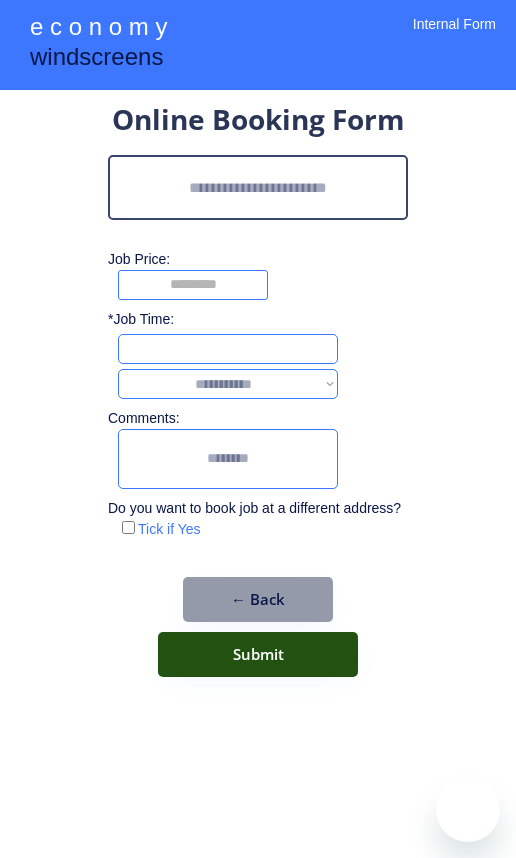 scroll, scrollTop: 0, scrollLeft: 0, axis: both 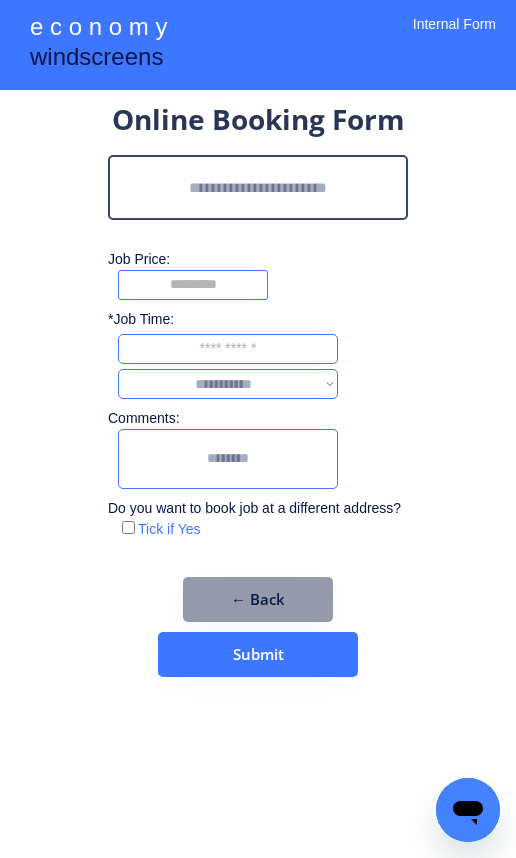 click at bounding box center (258, 187) 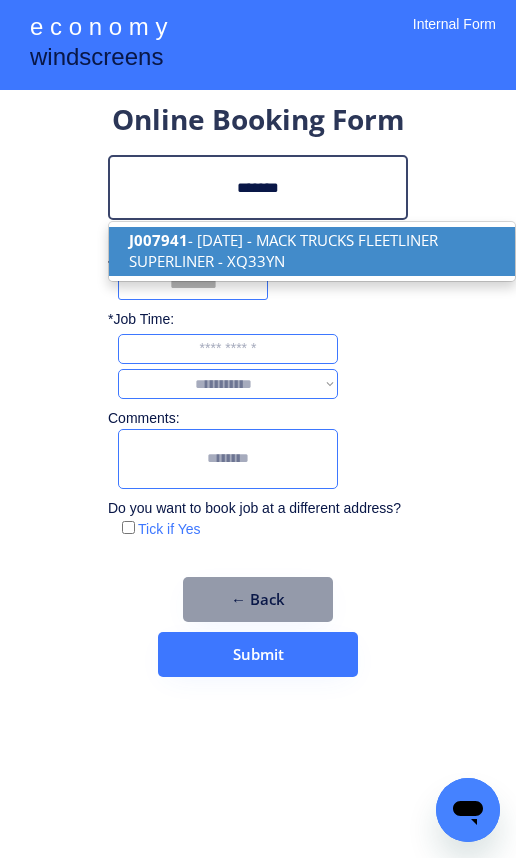 click on "J007941  - [DATE] - MACK TRUCKS FLEETLINER SUPERLINER - XQ33YN" at bounding box center [312, 251] 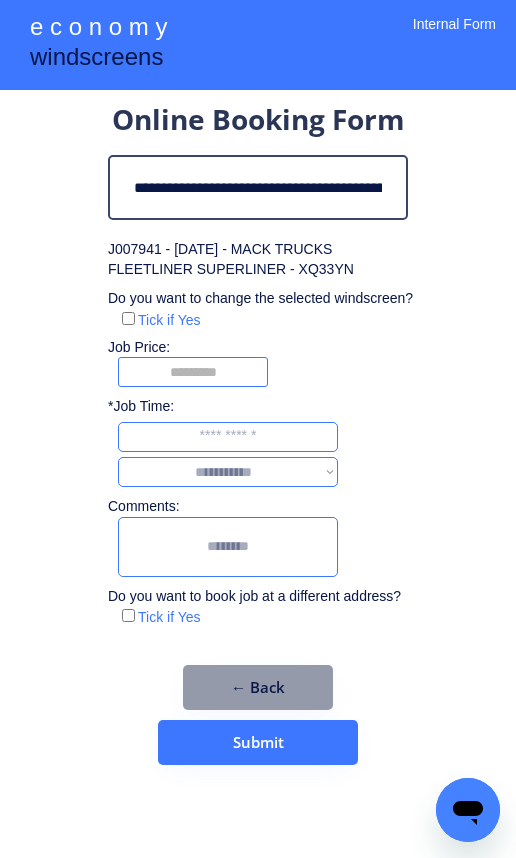 type on "**********" 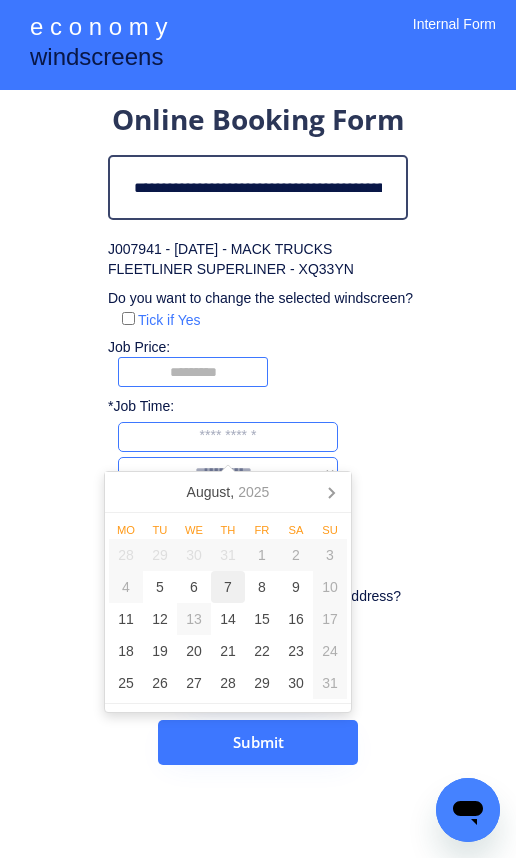 click on "7" at bounding box center [228, 587] 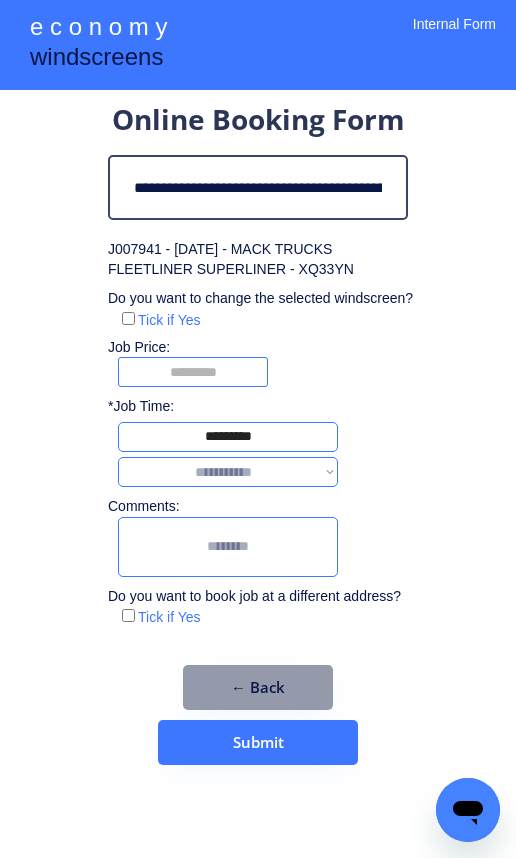 click on "**********" at bounding box center [228, 472] 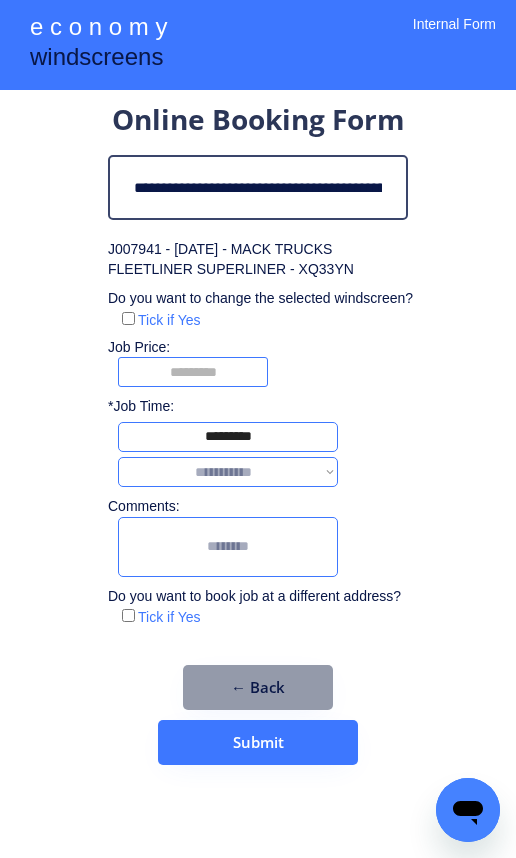select on "*******" 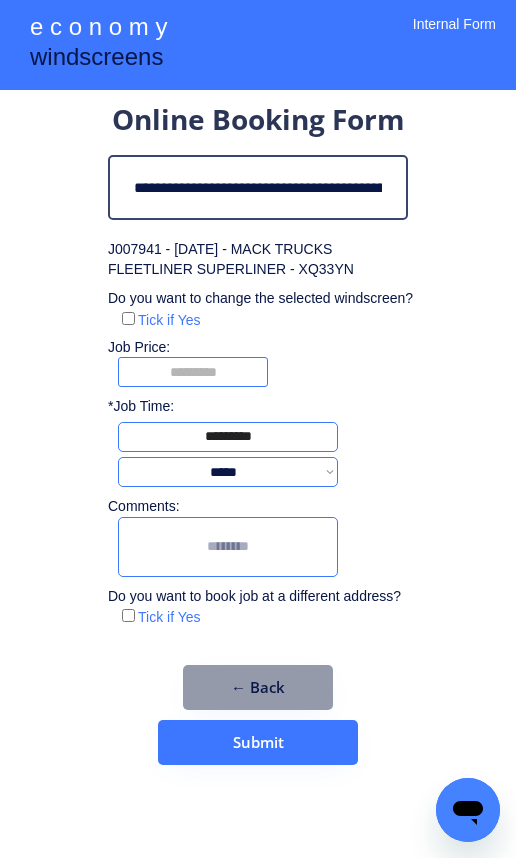 click at bounding box center [228, 547] 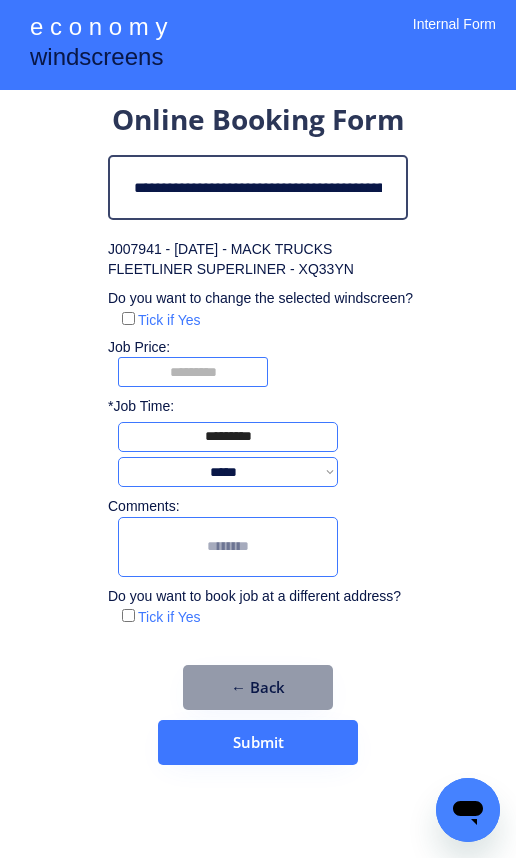 paste on "**********" 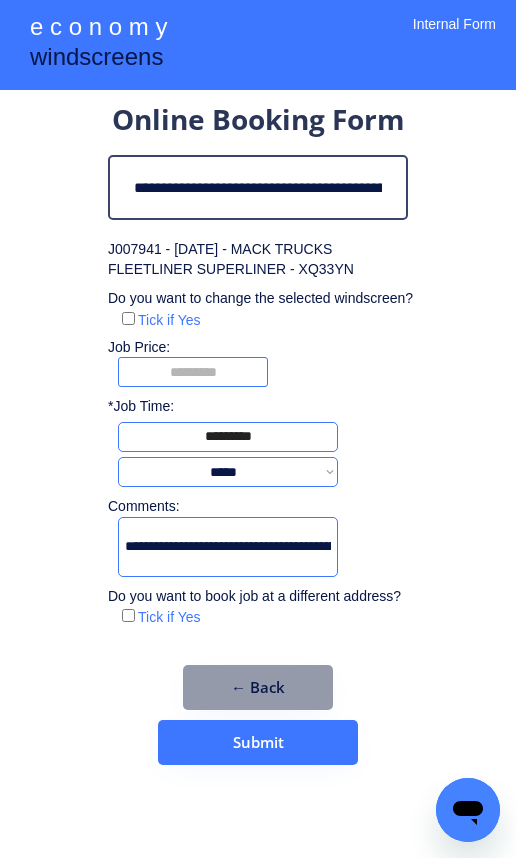 scroll, scrollTop: 0, scrollLeft: 581, axis: horizontal 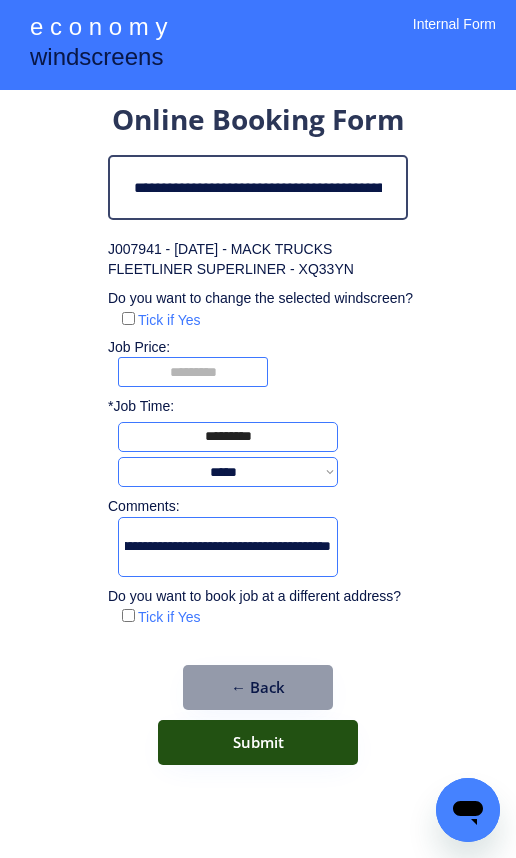 type on "**********" 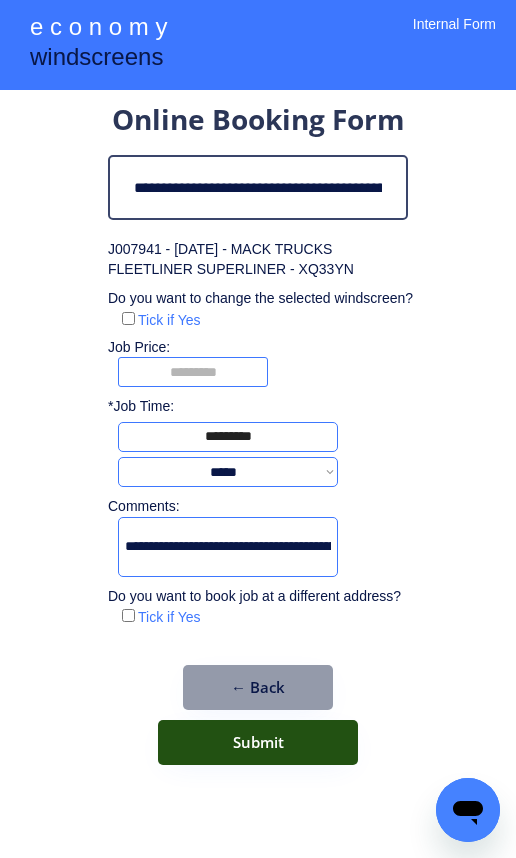 click on "Submit" at bounding box center (258, 742) 